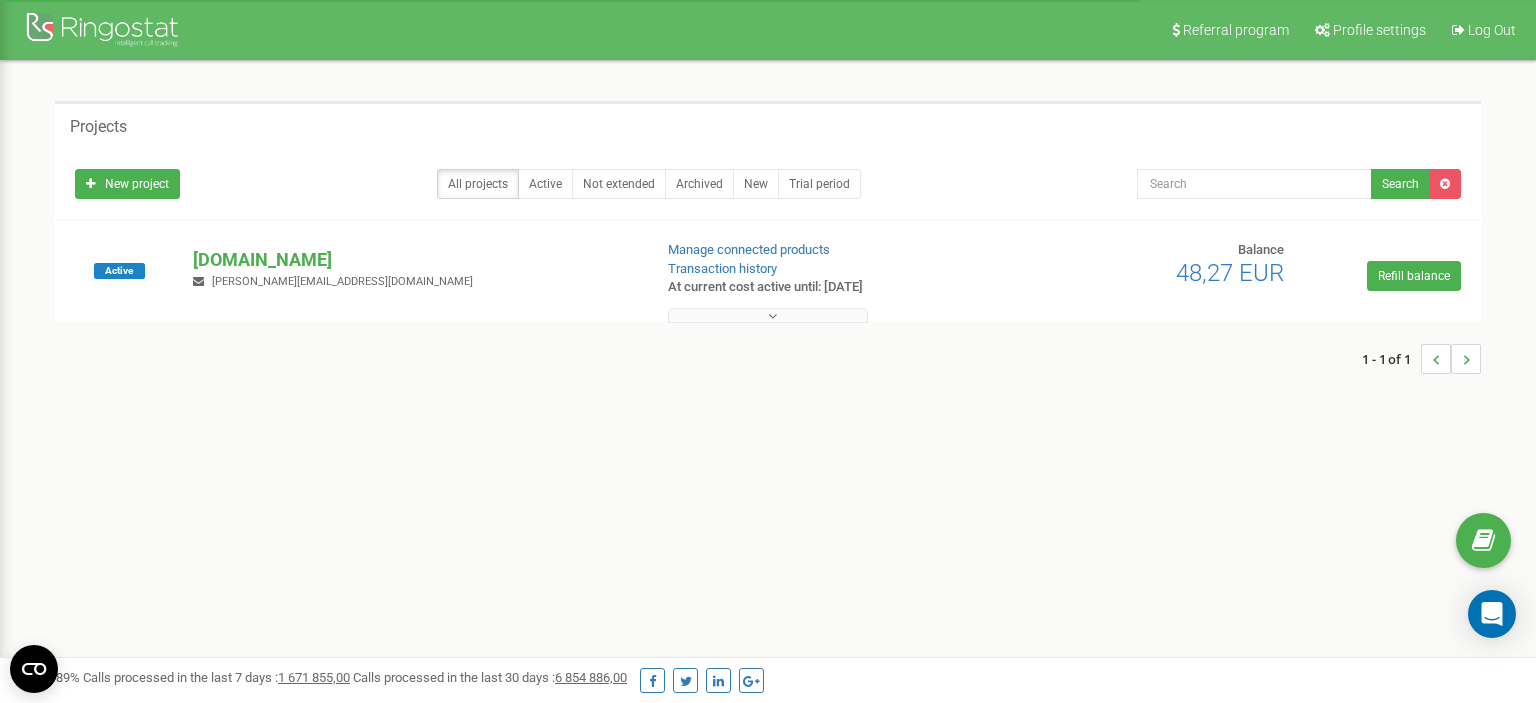 scroll, scrollTop: 0, scrollLeft: 0, axis: both 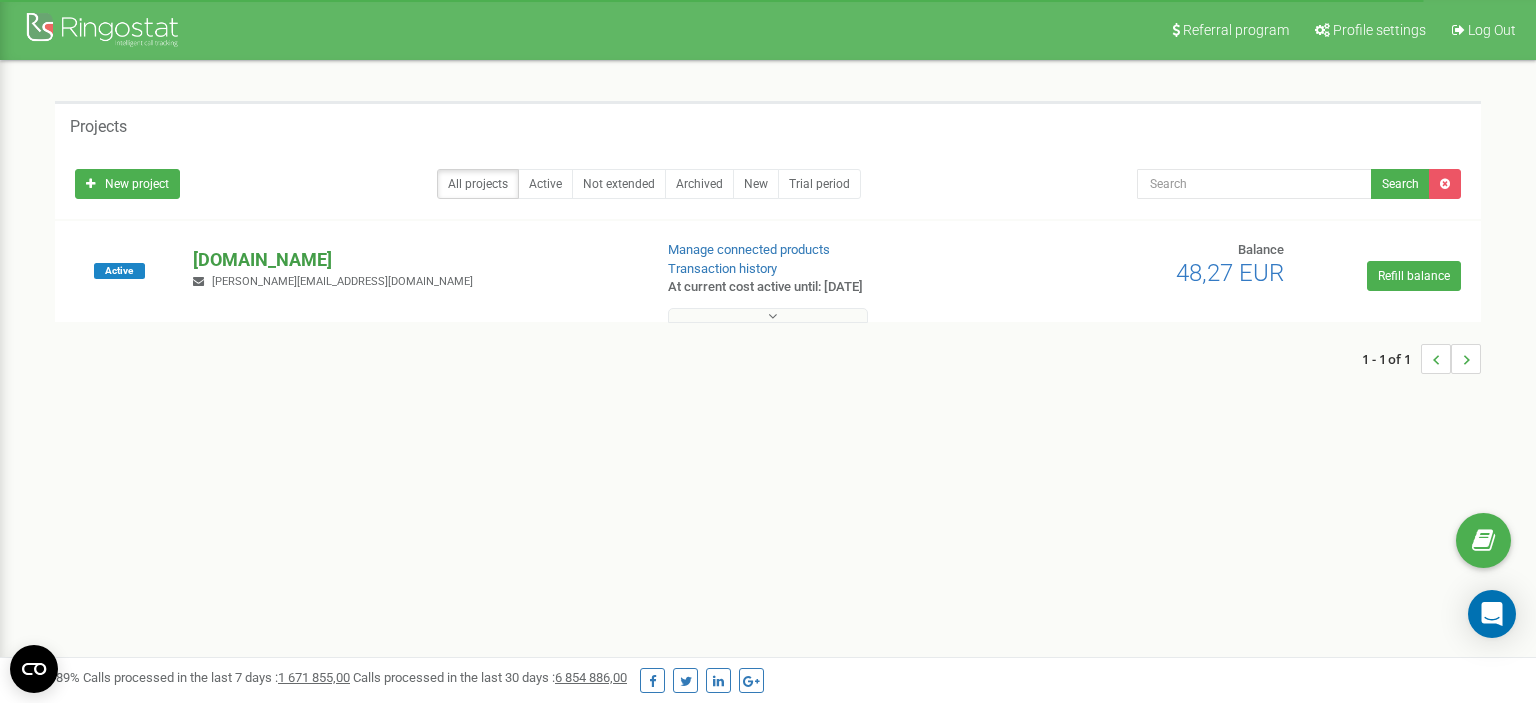 click on "[DOMAIN_NAME]" at bounding box center [414, 260] 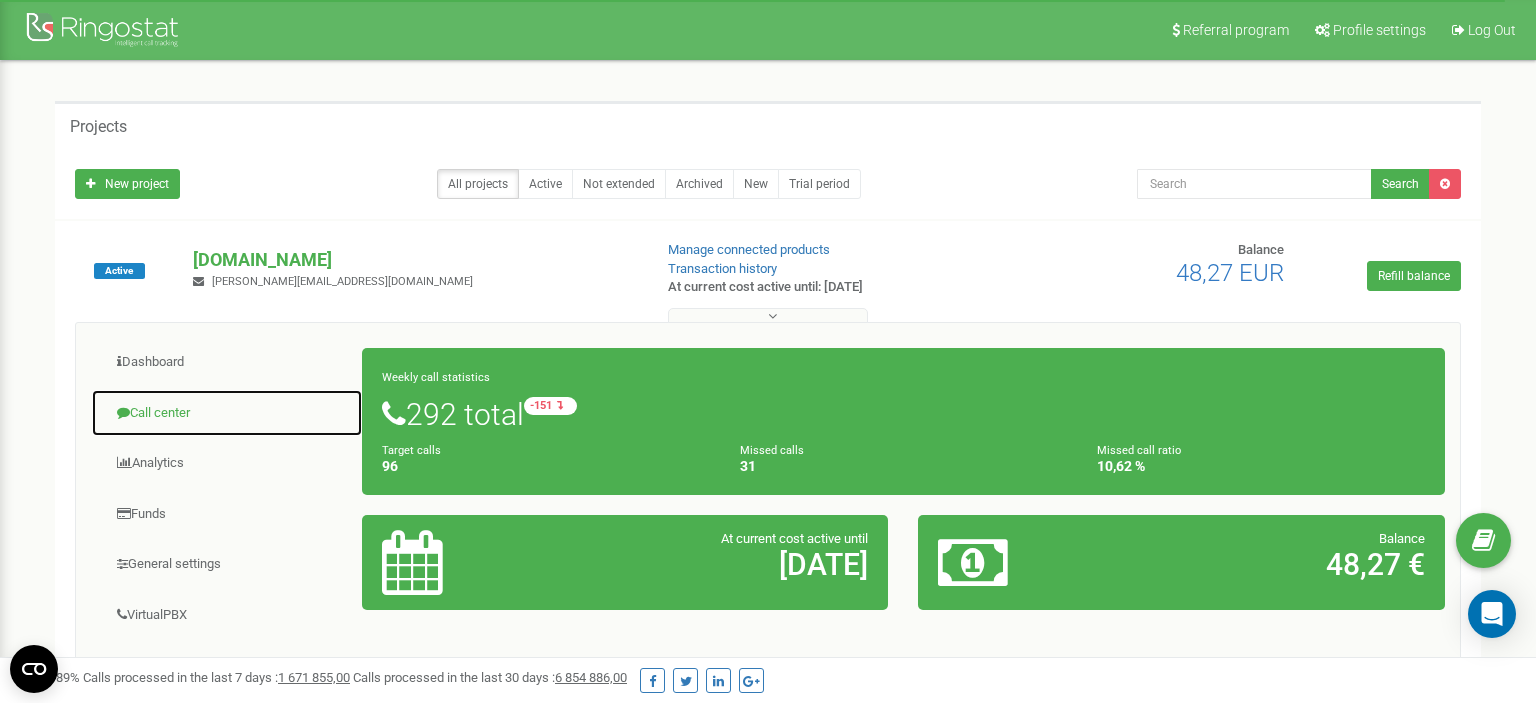 click on "Call center" at bounding box center [227, 413] 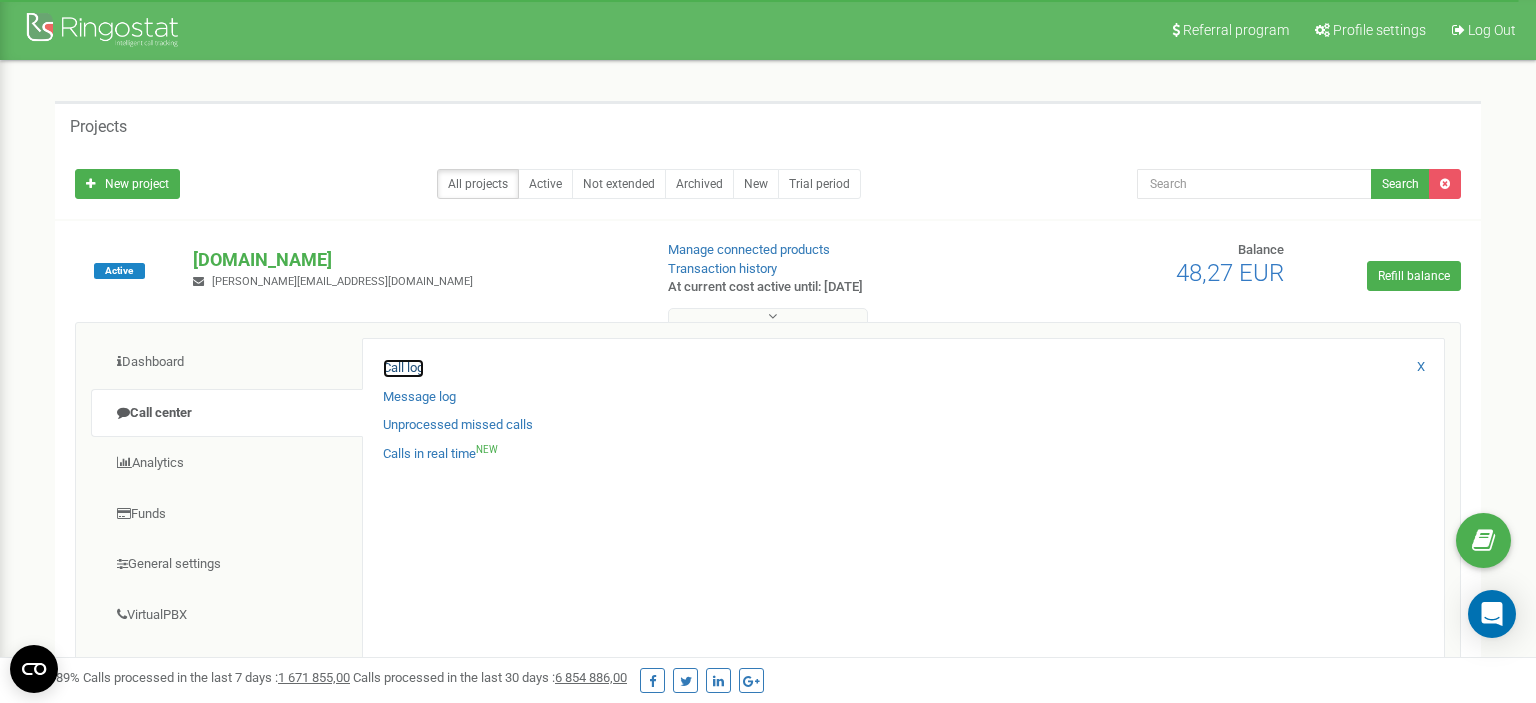 click on "Call log" at bounding box center [403, 368] 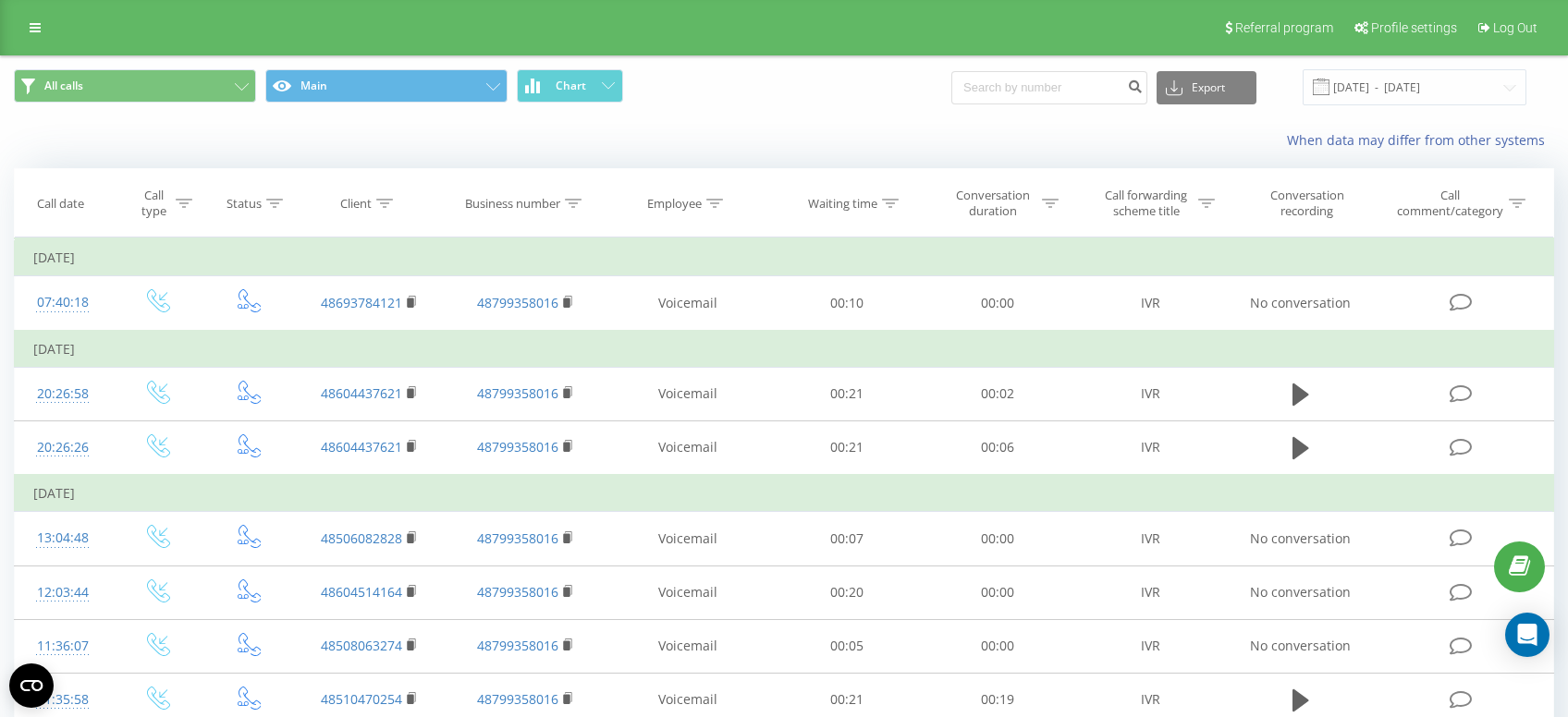 scroll, scrollTop: 0, scrollLeft: 0, axis: both 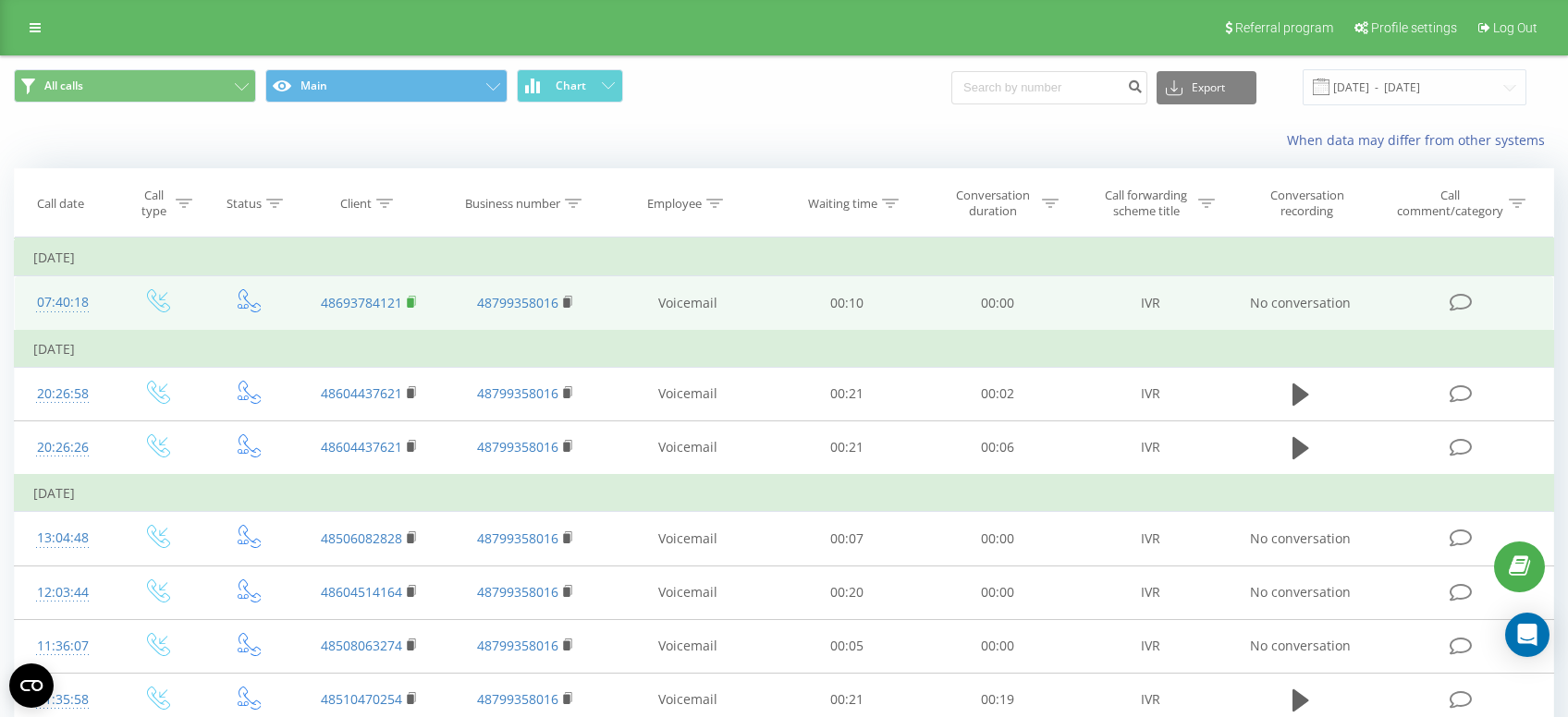 click 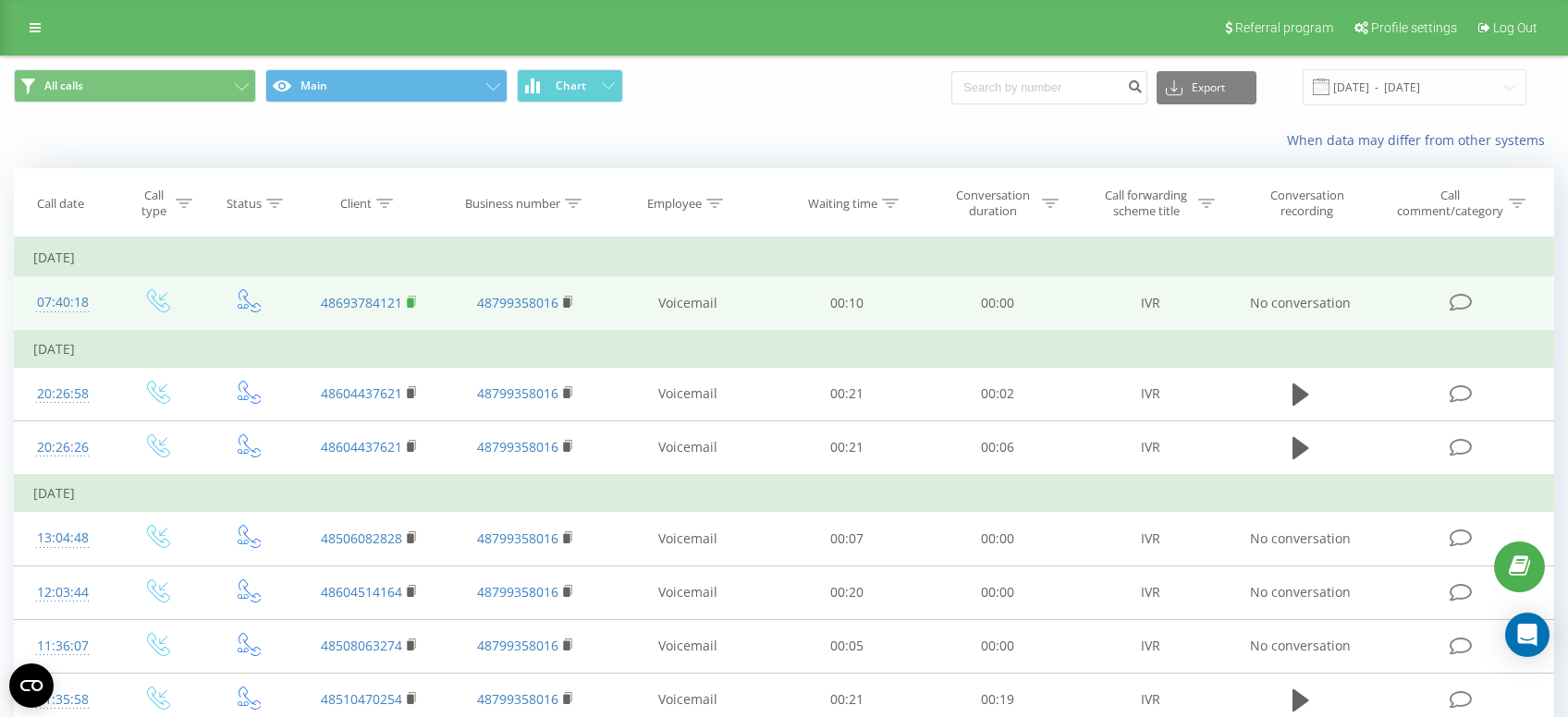click 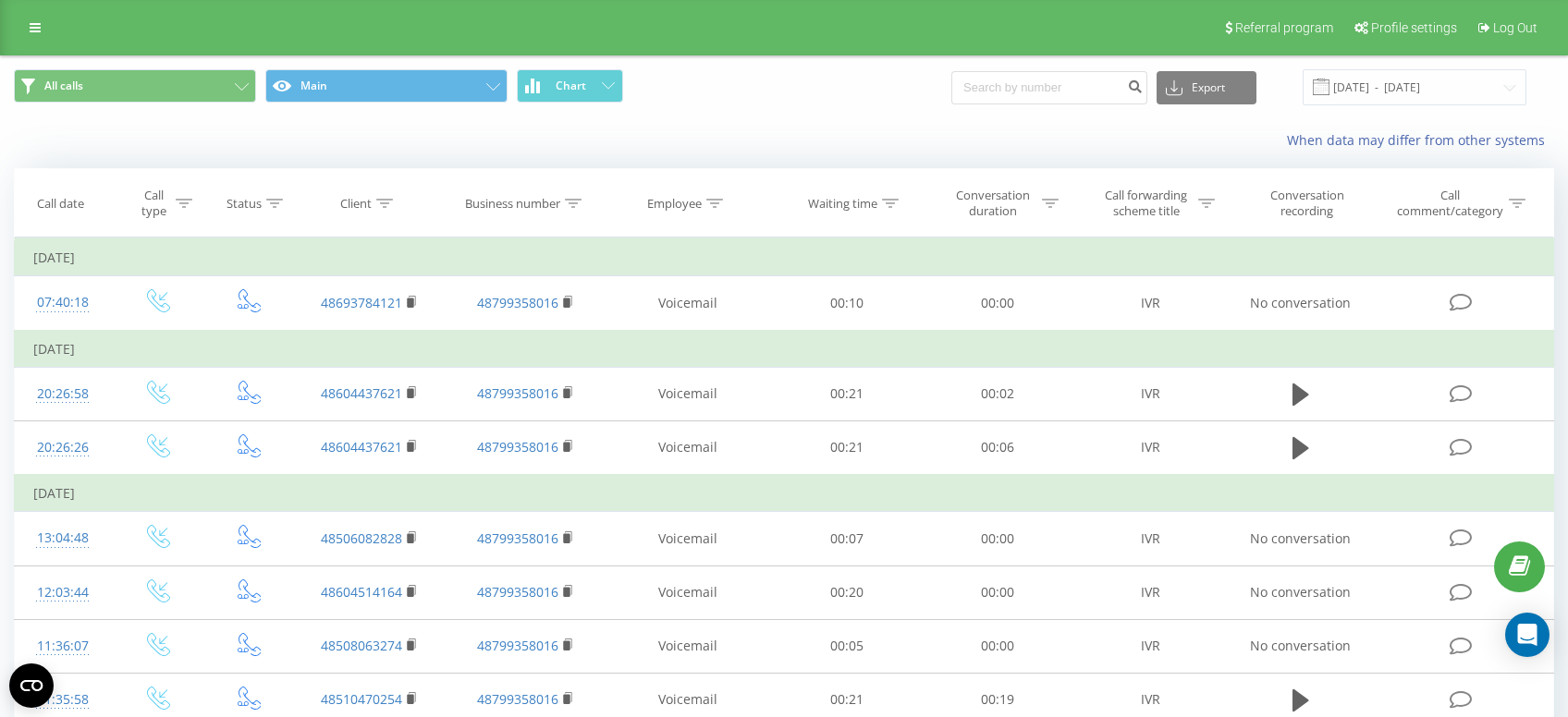scroll, scrollTop: 0, scrollLeft: 0, axis: both 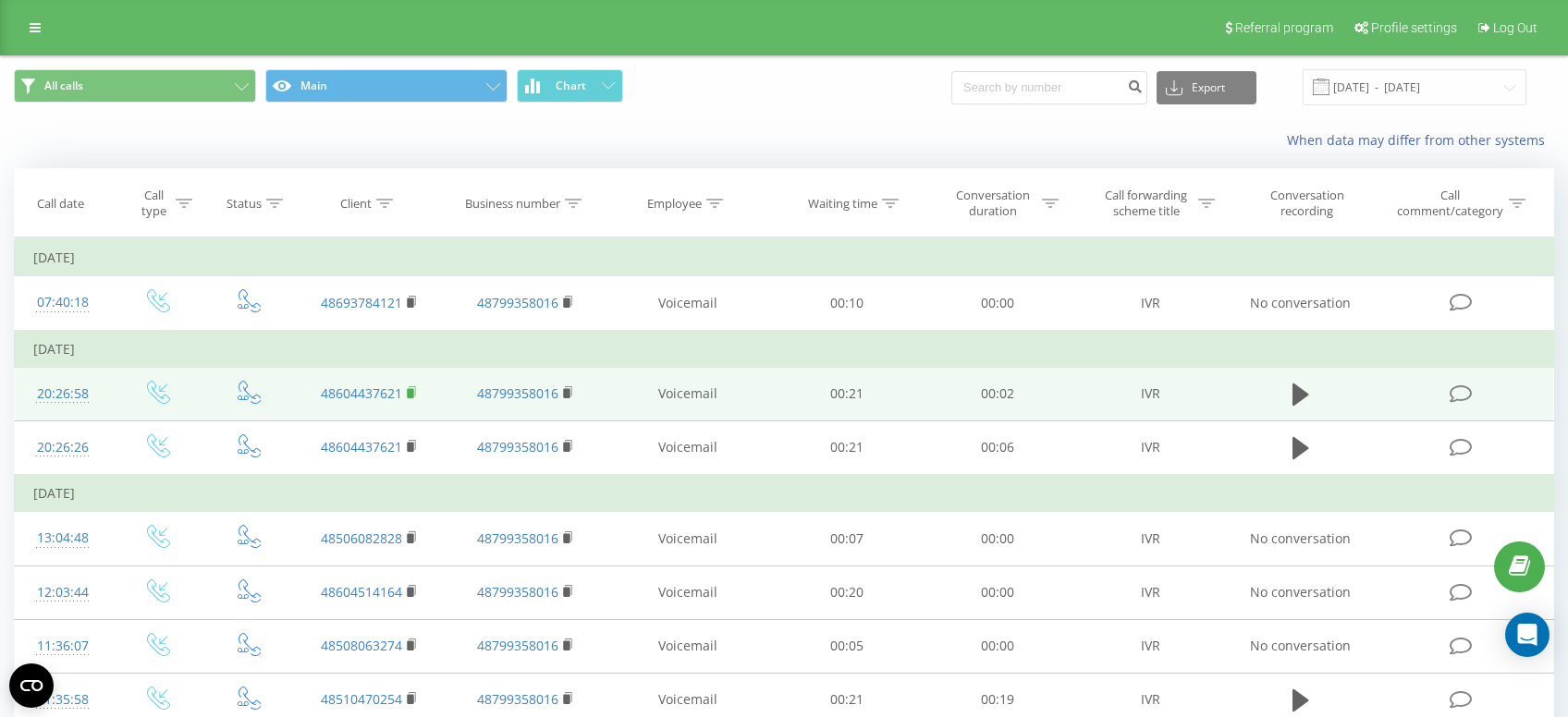 click 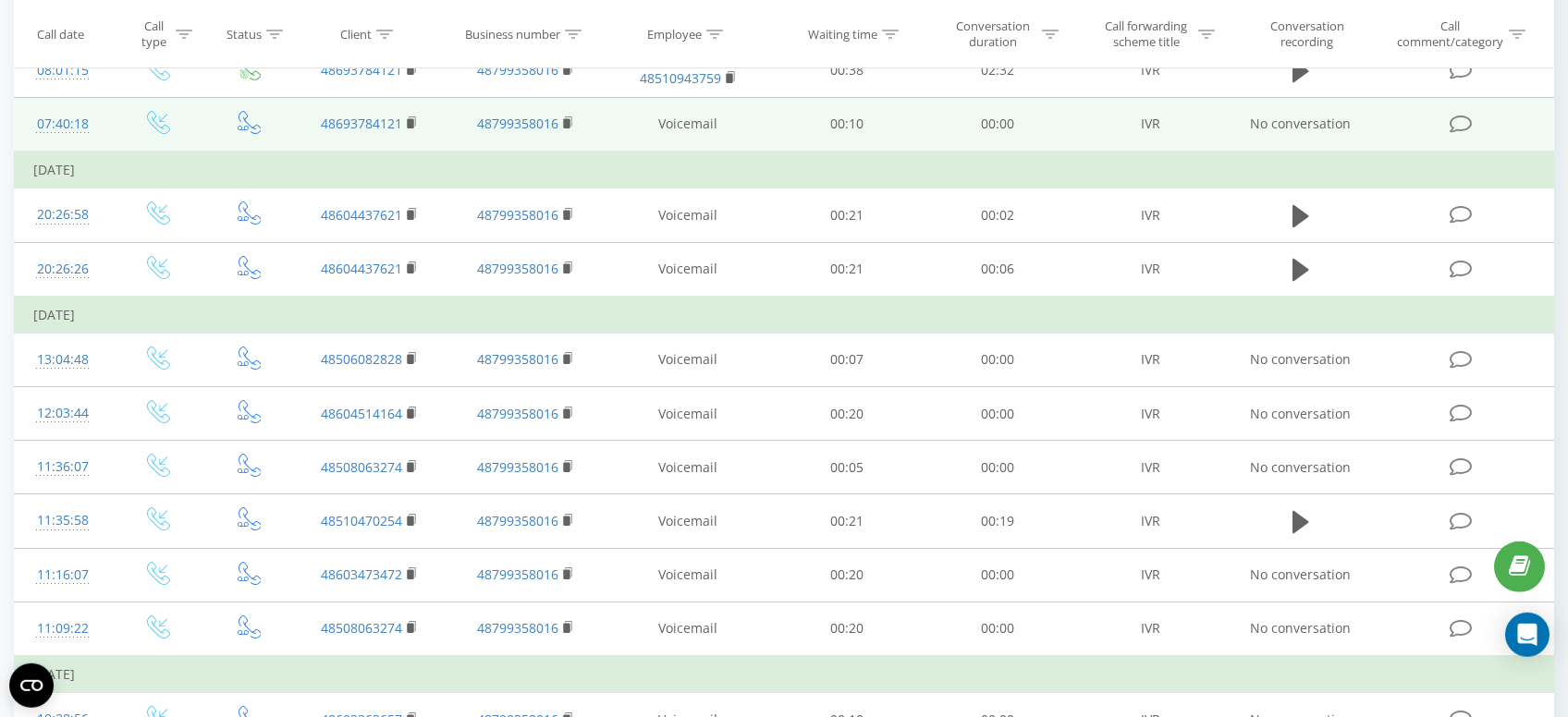 scroll, scrollTop: 392, scrollLeft: 0, axis: vertical 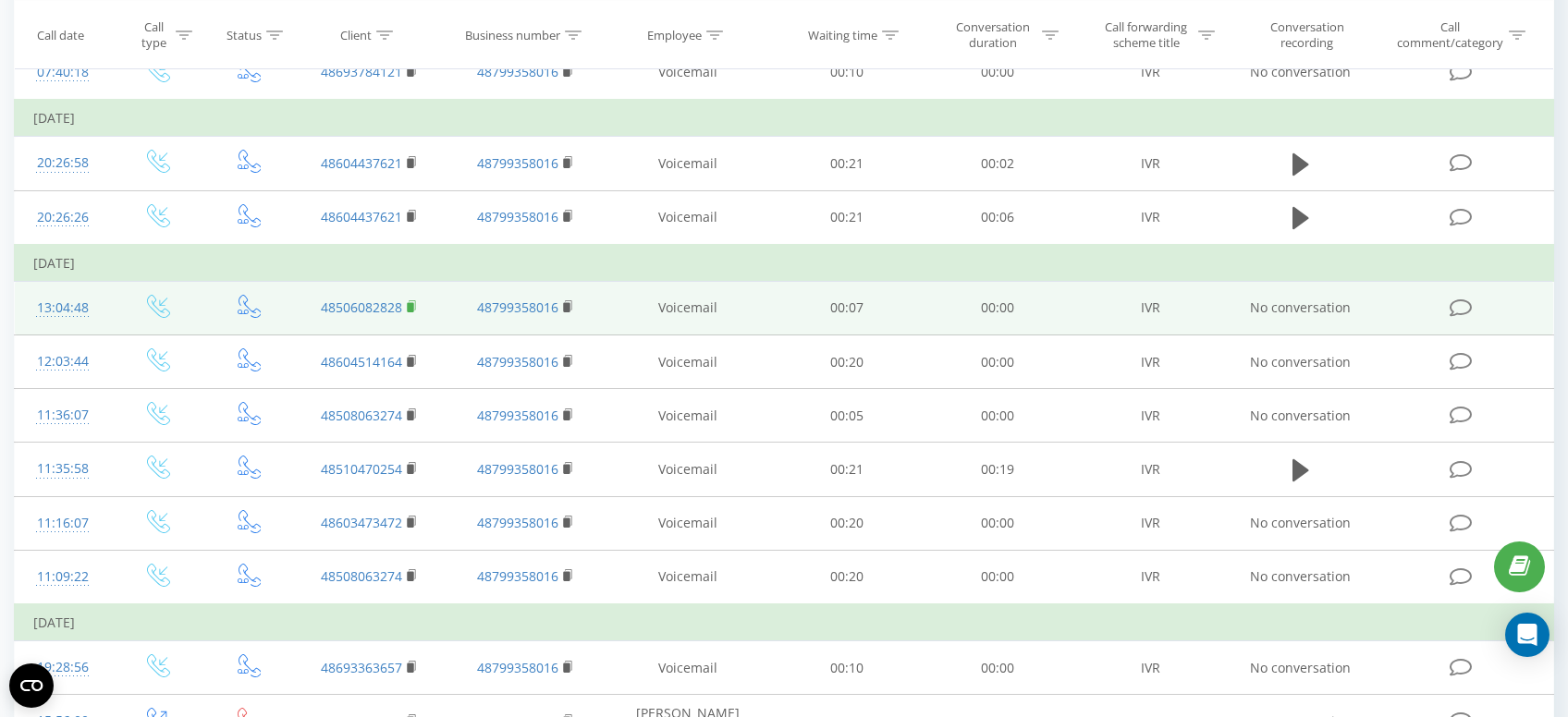 click 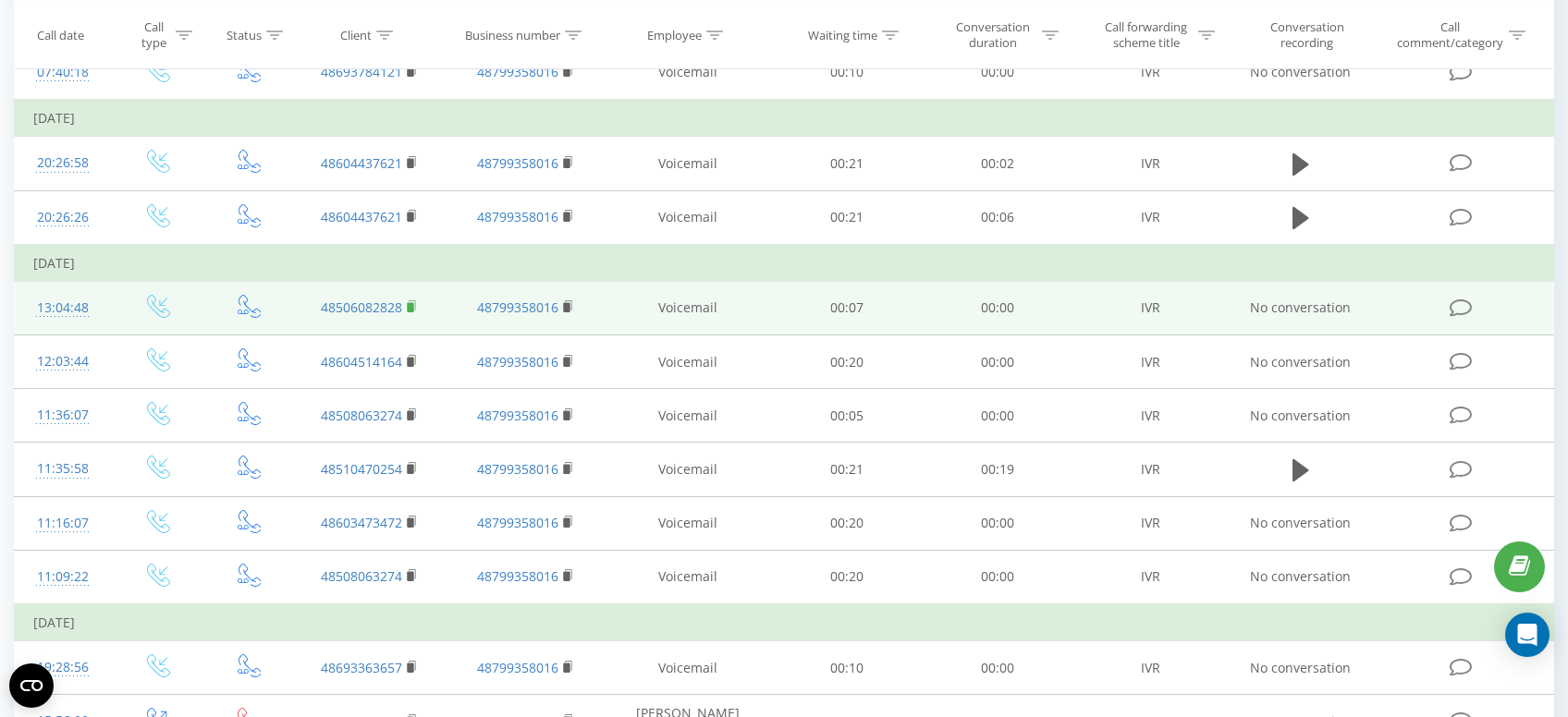 click 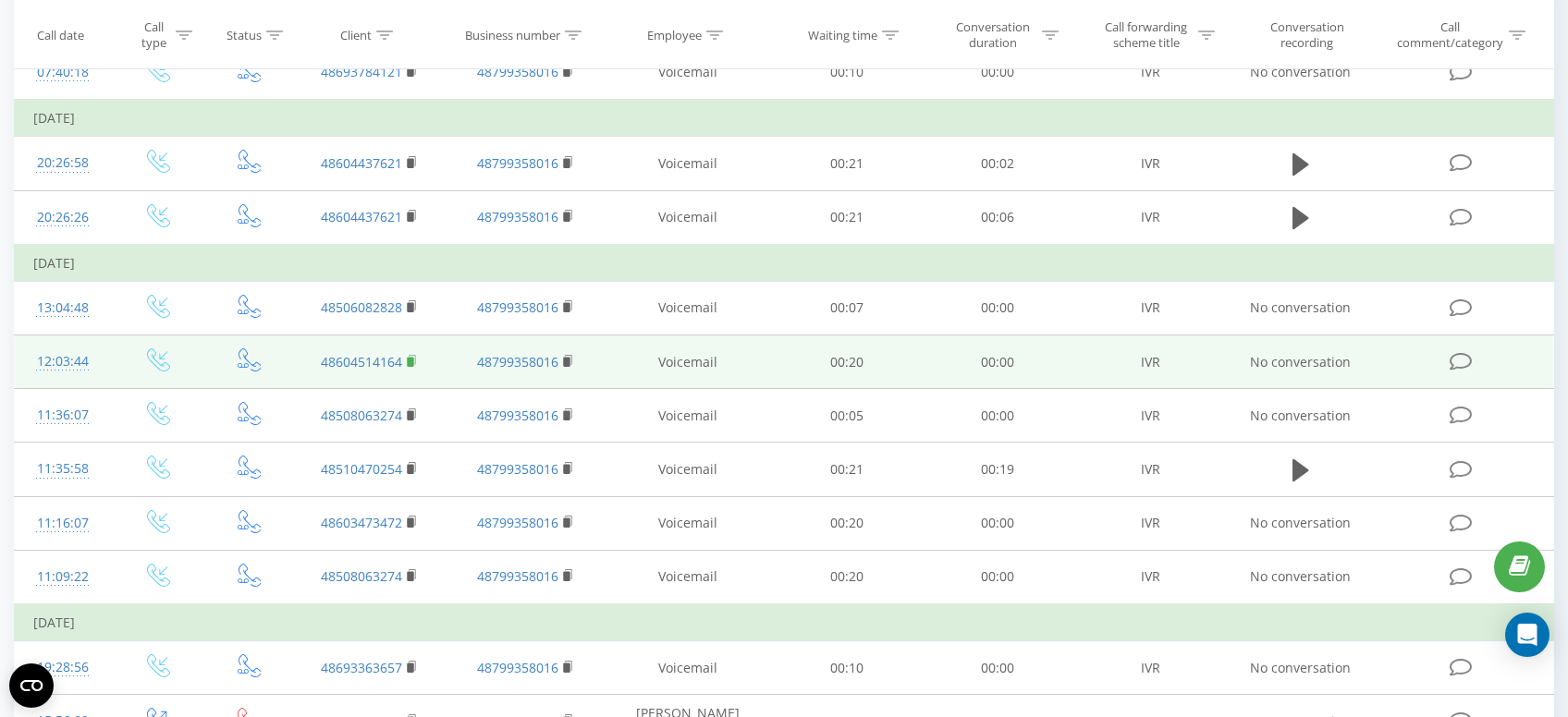 click 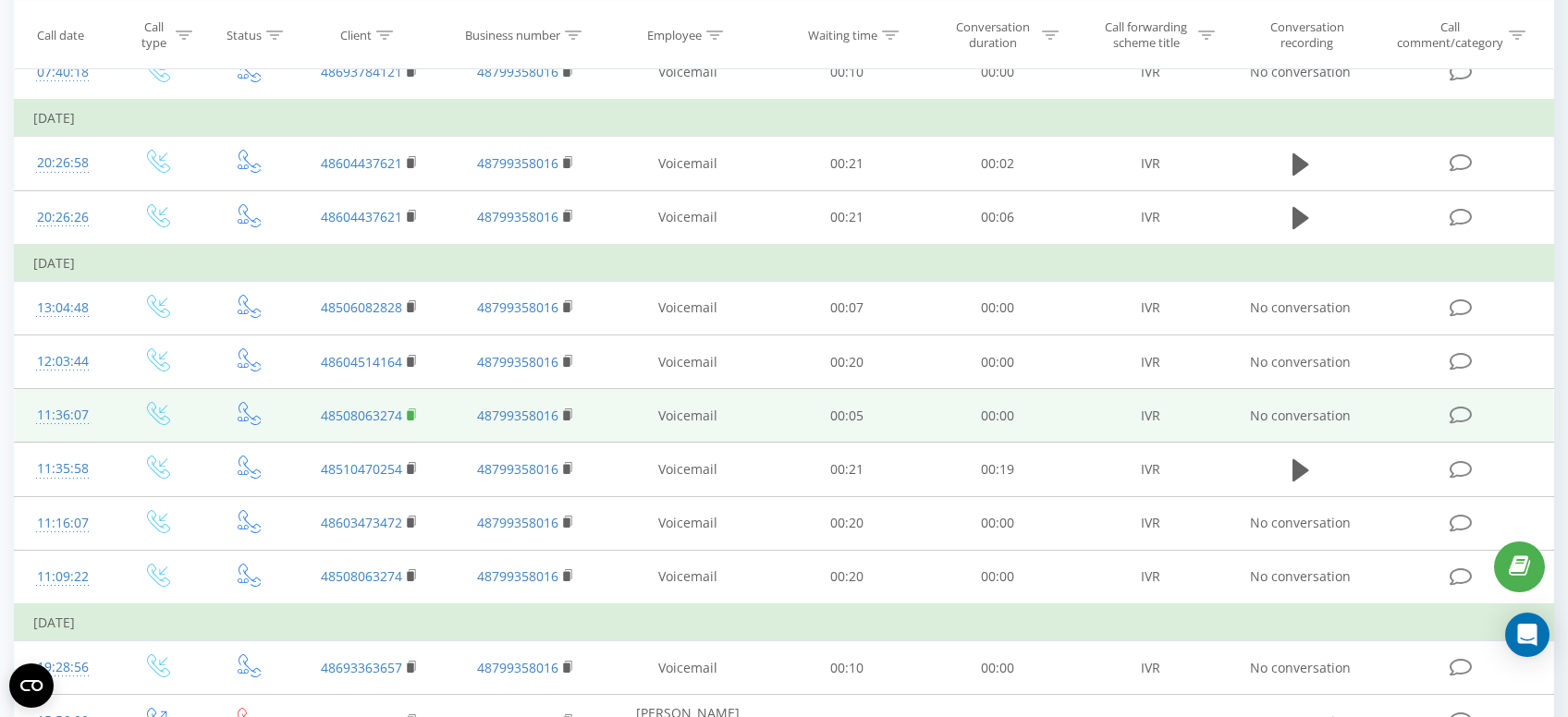 click 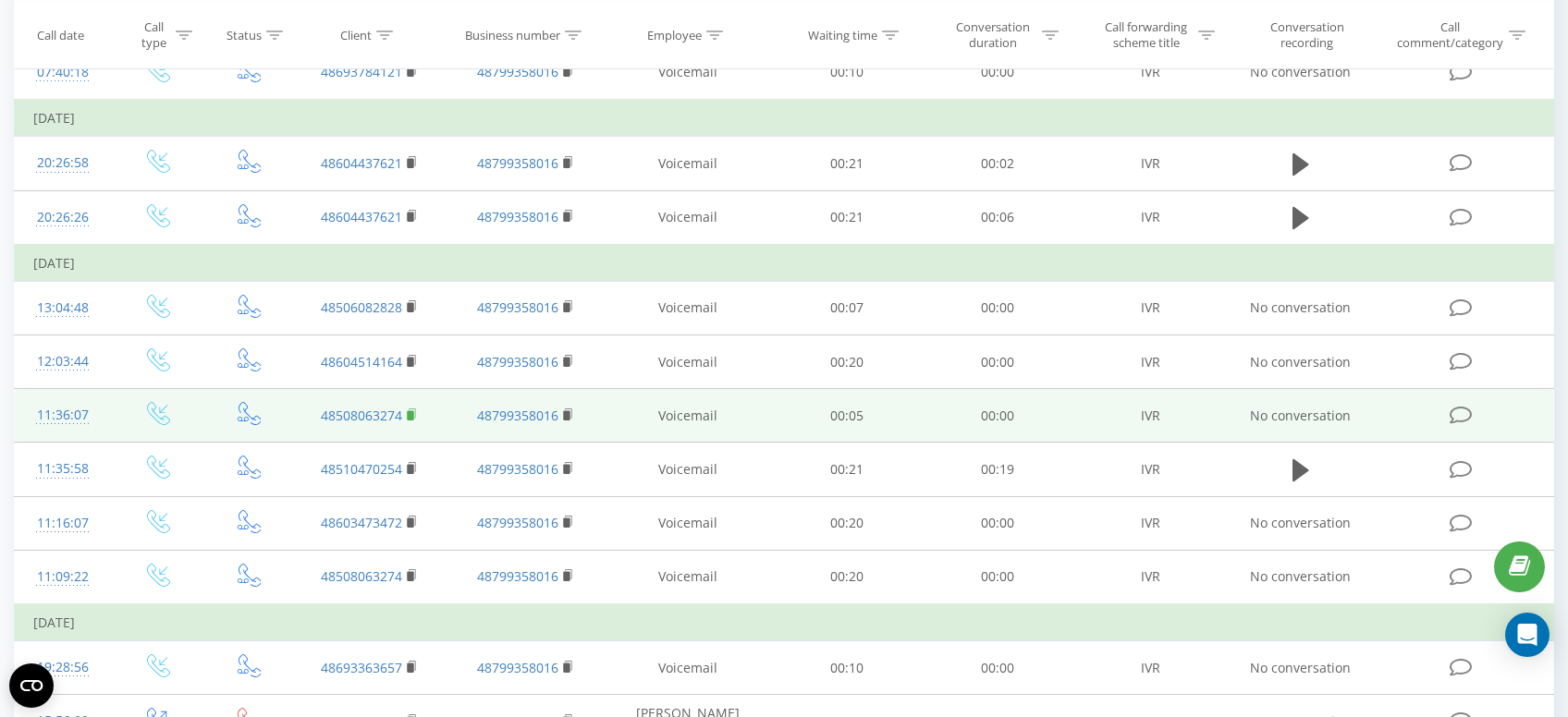 click 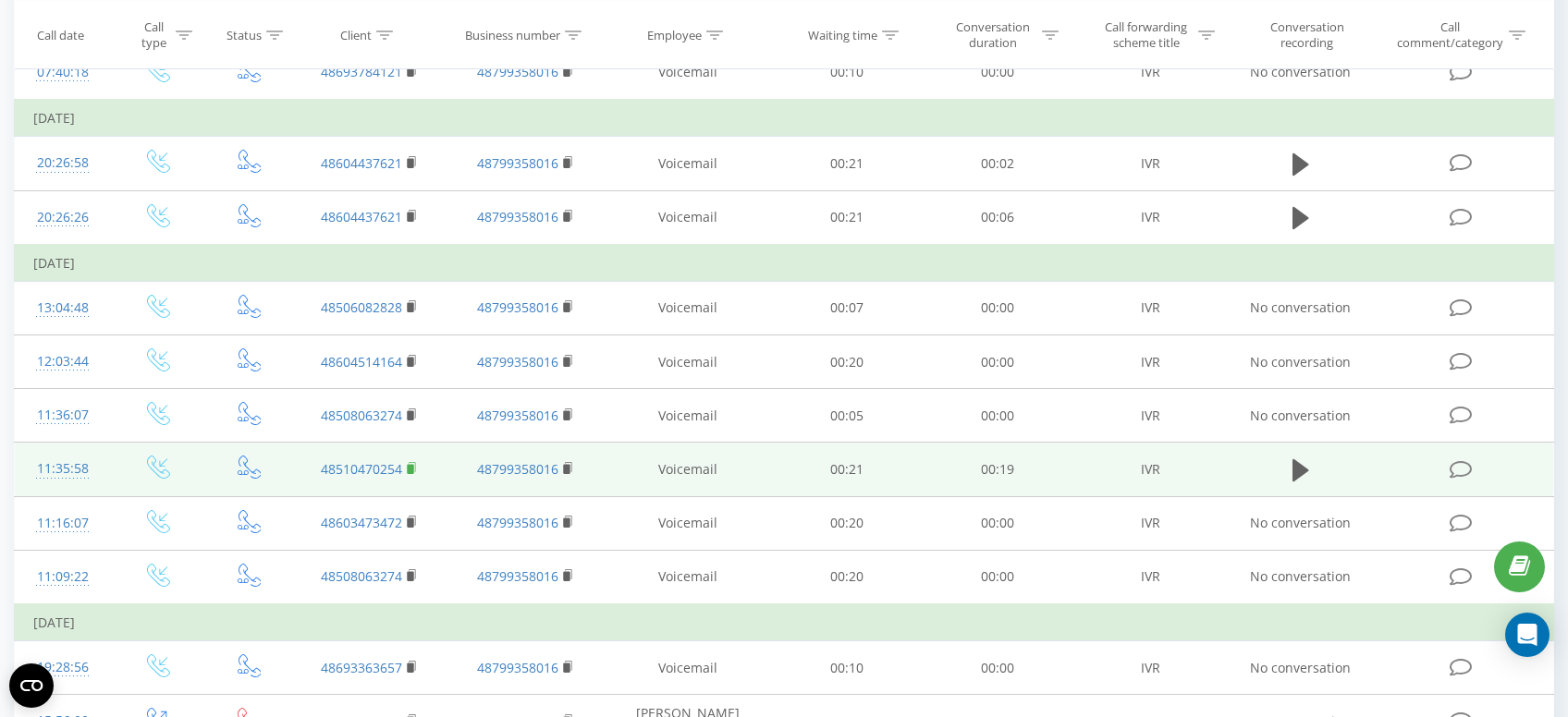 click 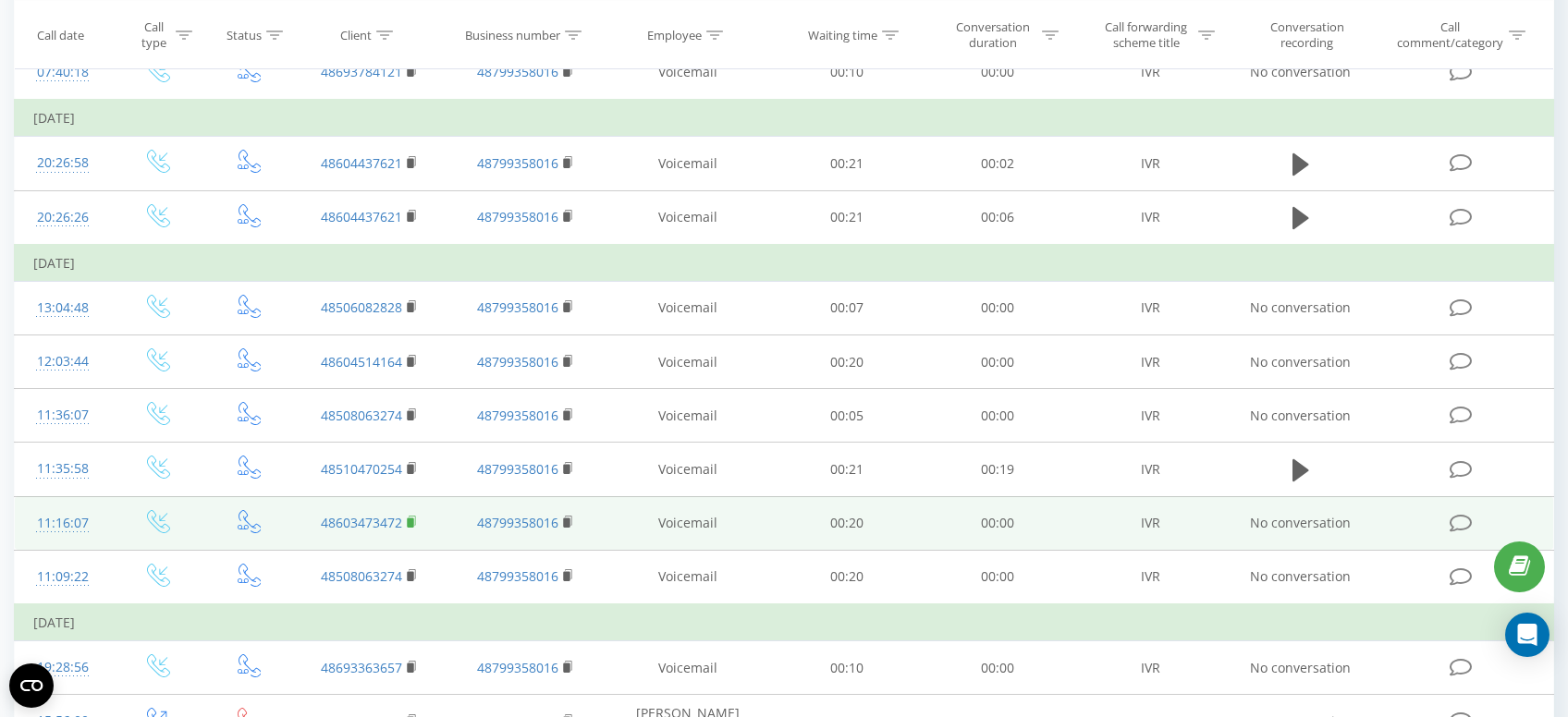 click 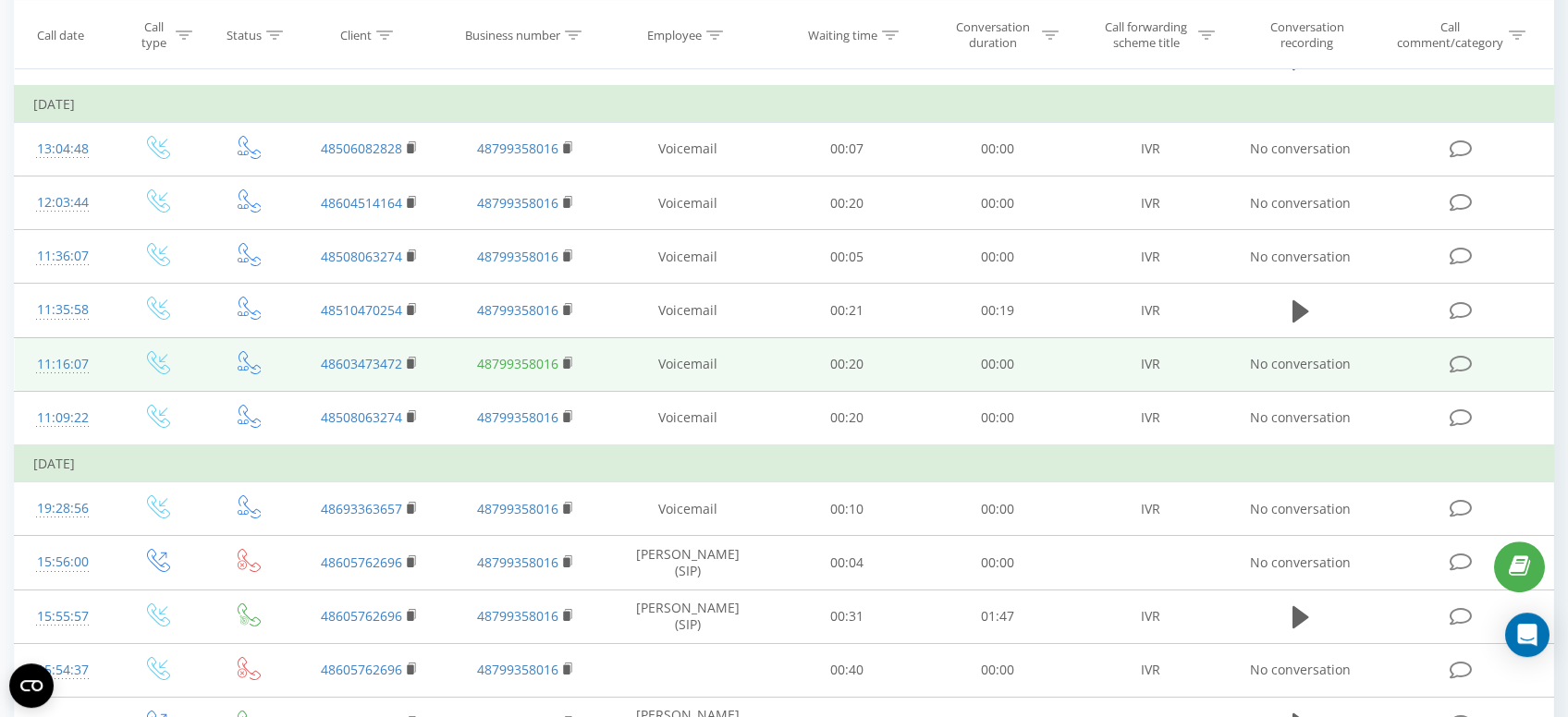 scroll, scrollTop: 588, scrollLeft: 0, axis: vertical 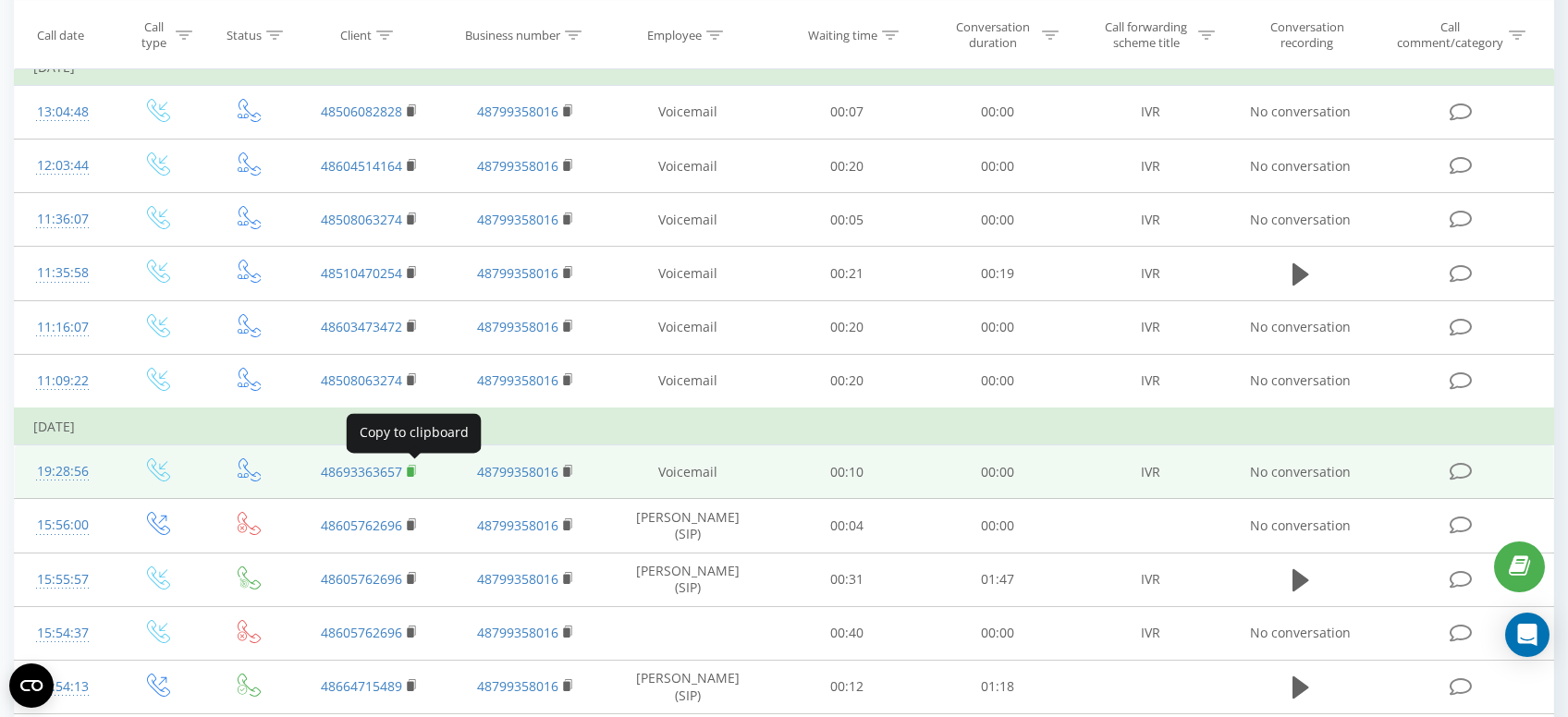 click 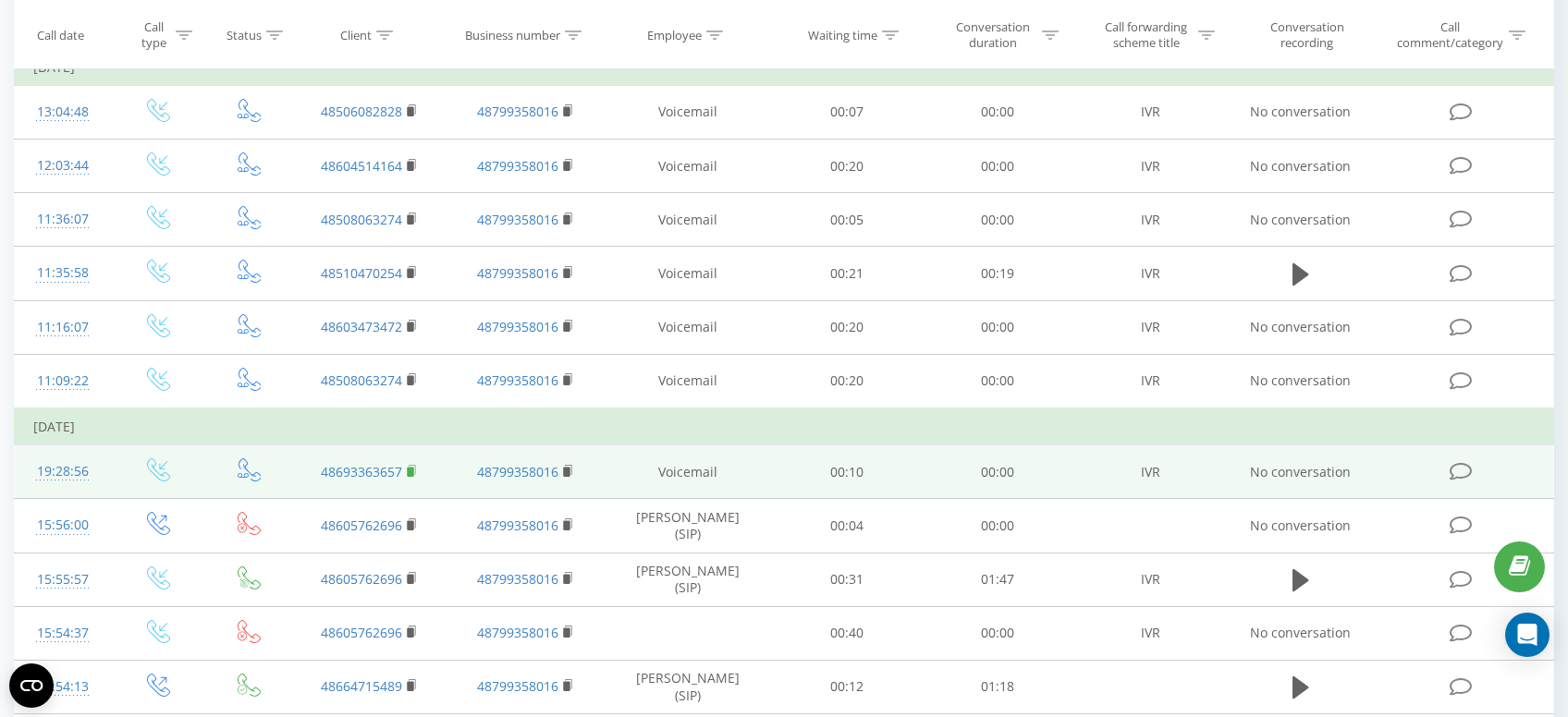 click 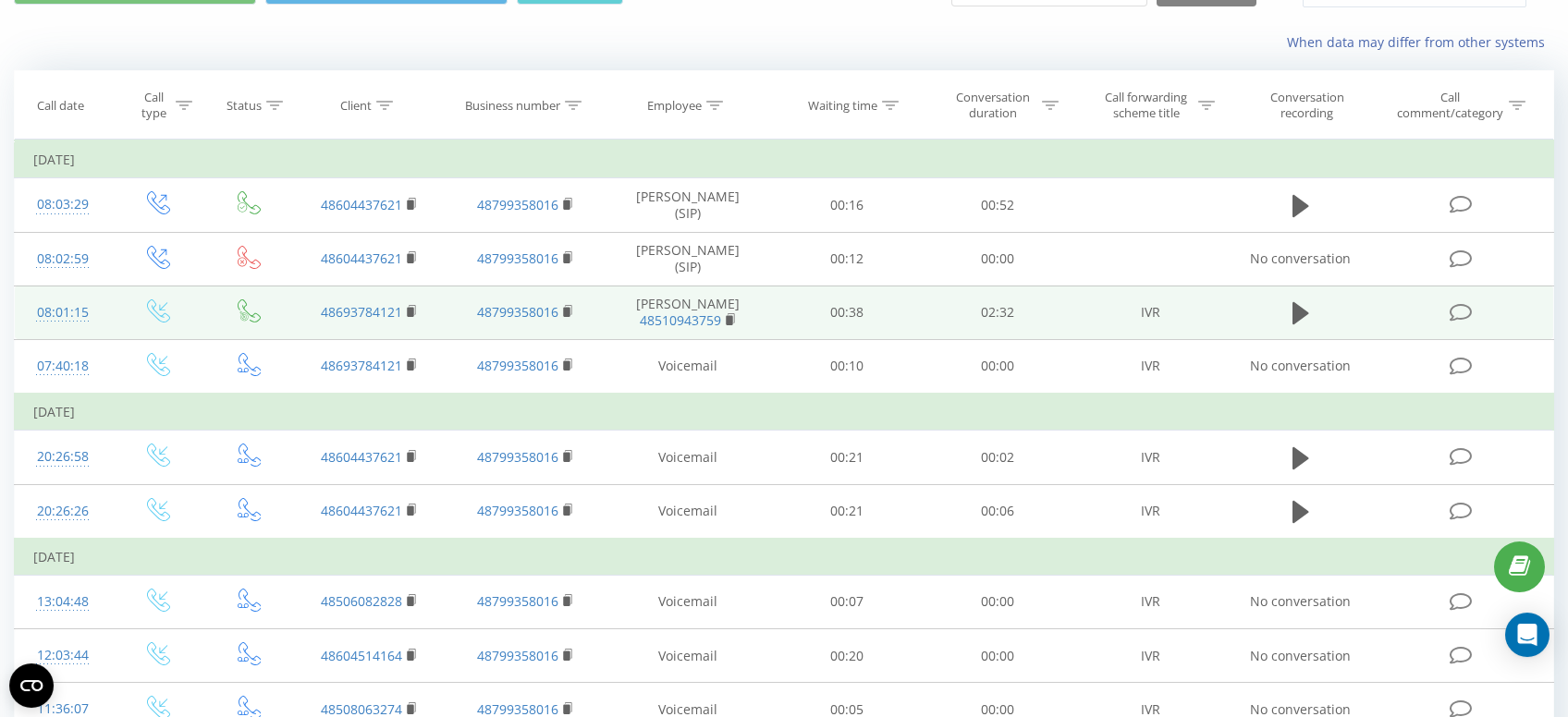scroll, scrollTop: 0, scrollLeft: 0, axis: both 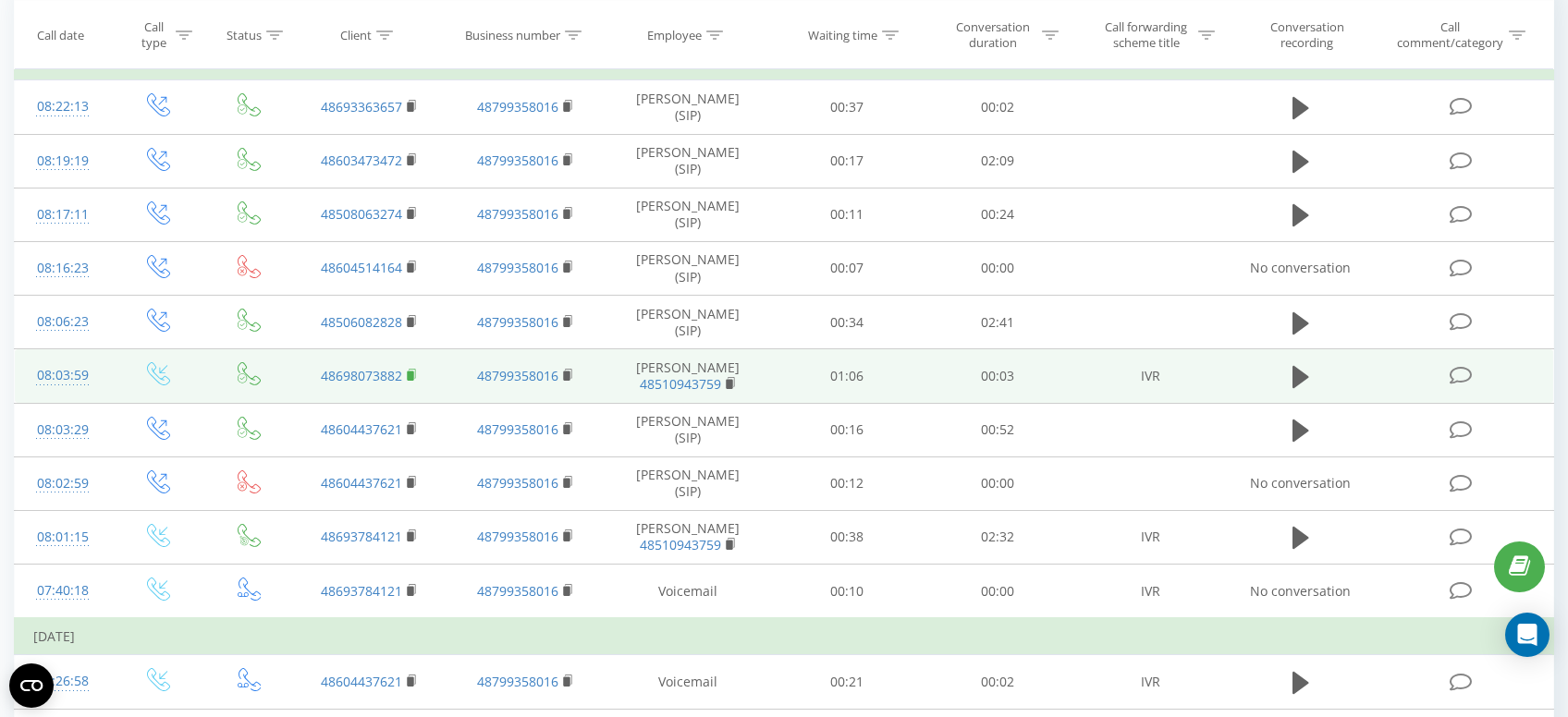 click 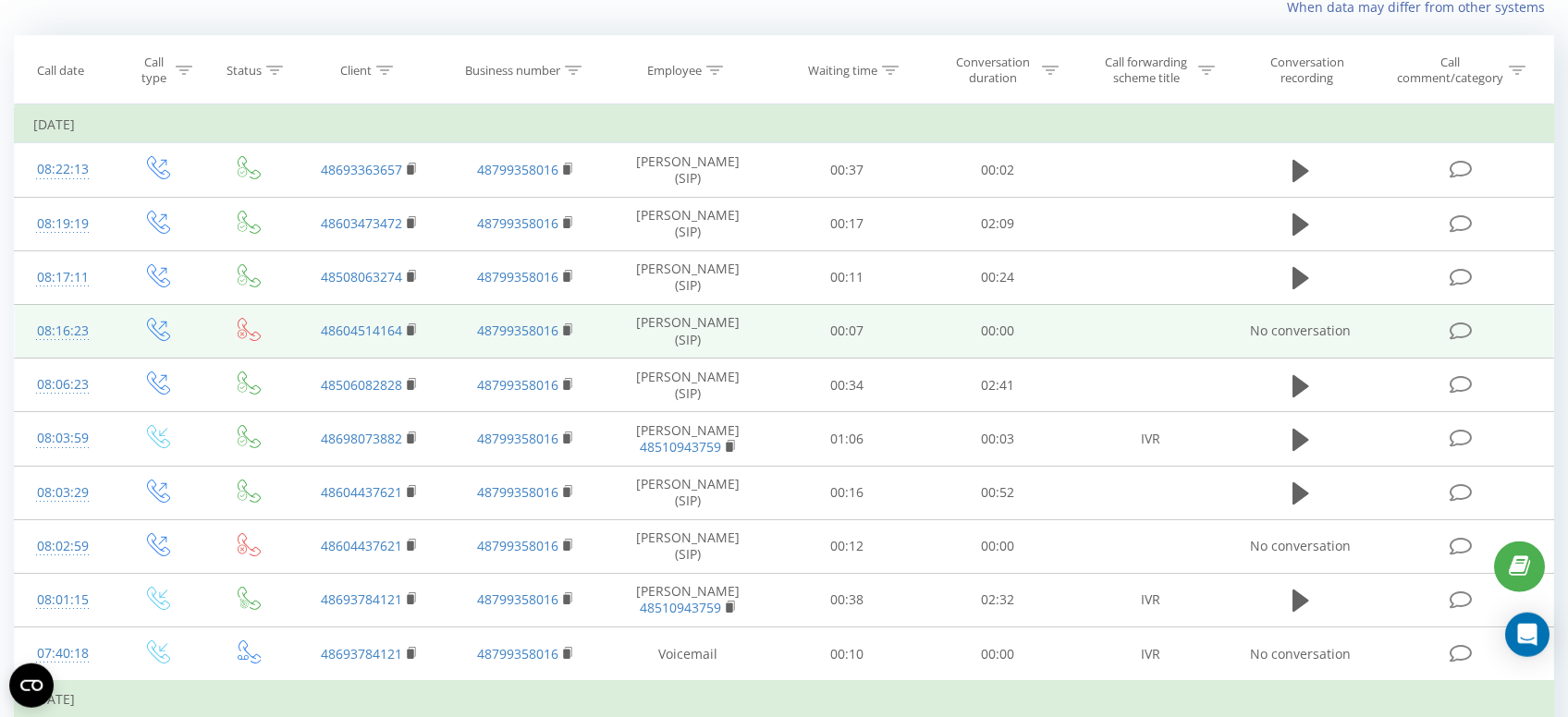 scroll, scrollTop: 98, scrollLeft: 0, axis: vertical 